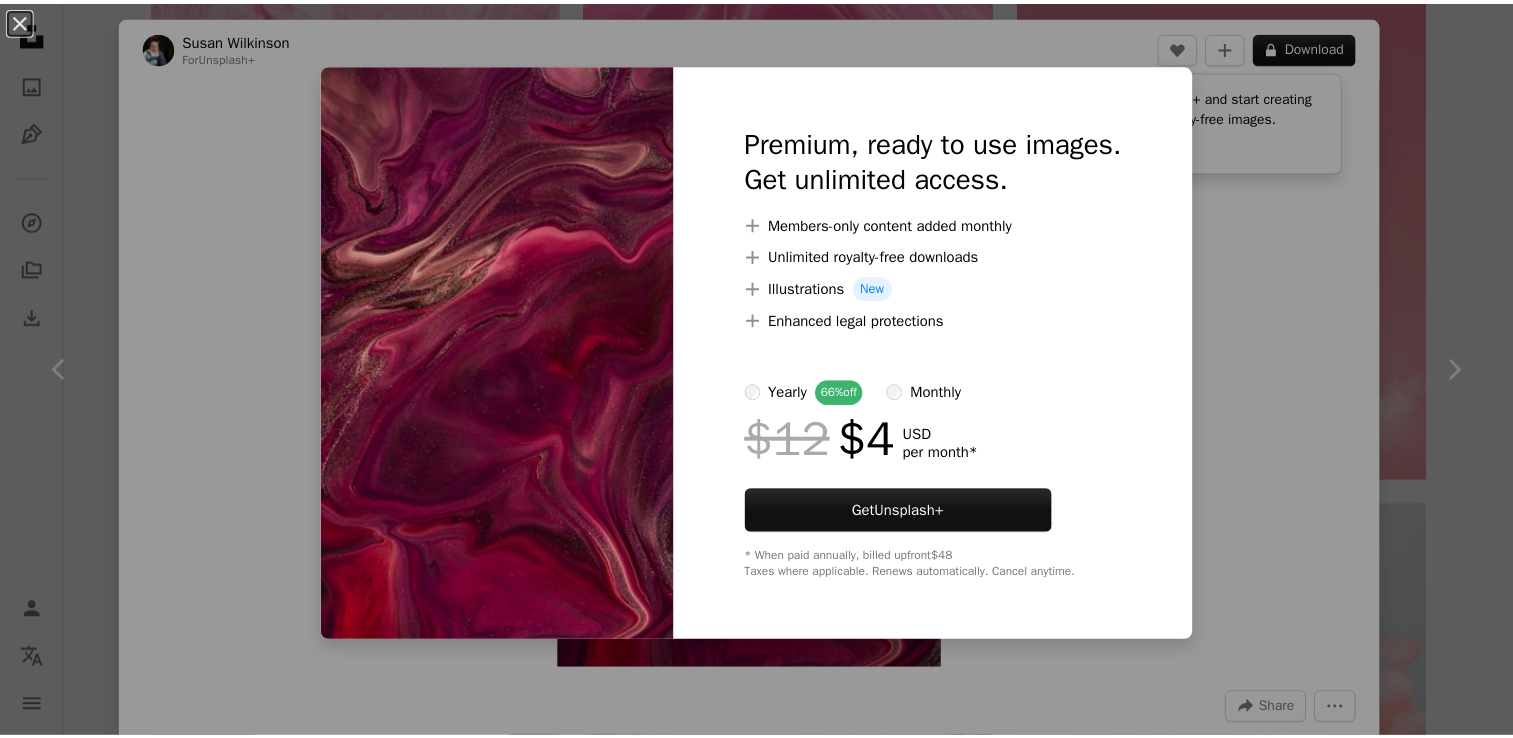 scroll, scrollTop: 1199, scrollLeft: 0, axis: vertical 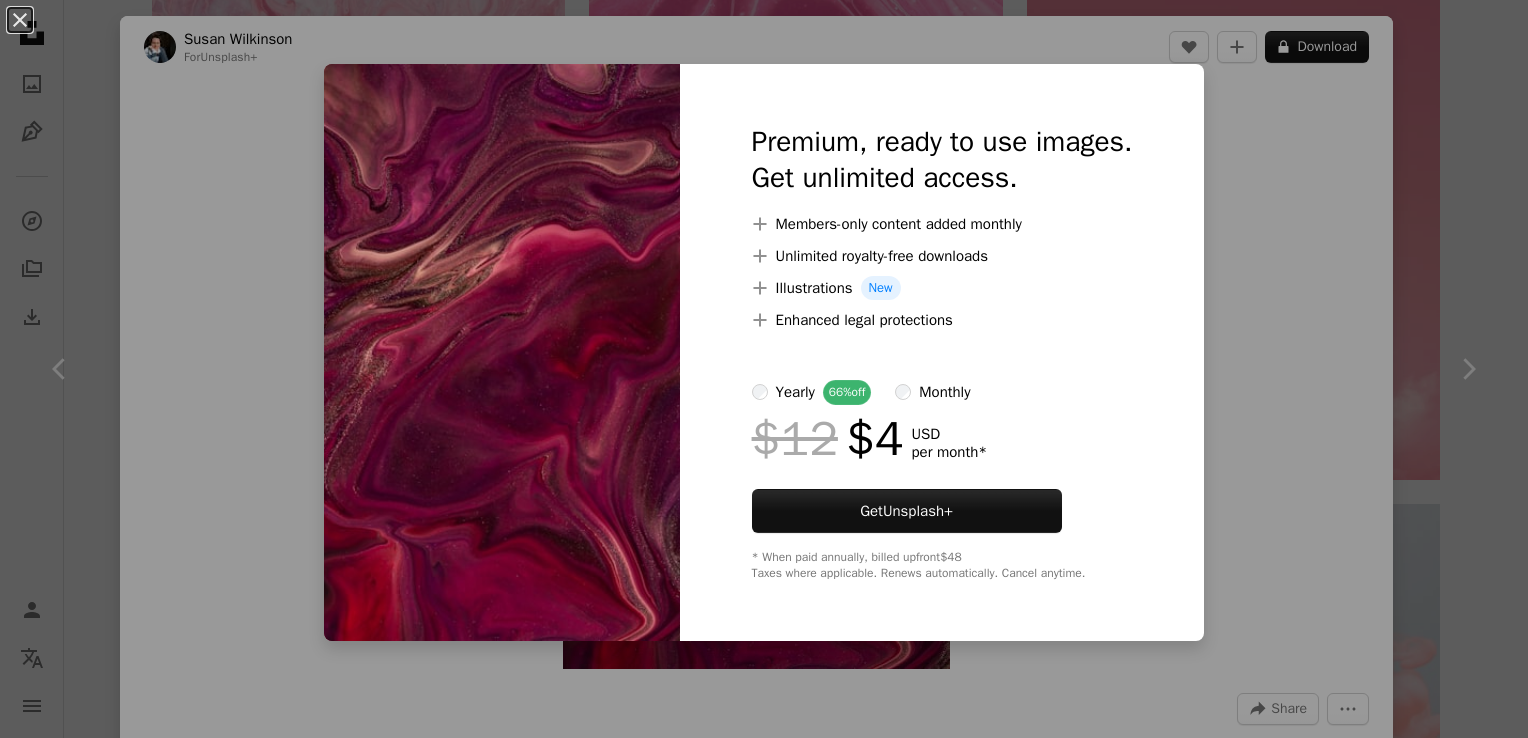 click on "Premium, ready to use images. Get unlimited access. A plus sign Members-only content added monthly A plus sign Unlimited royalty-free downloads A plus sign Illustrations  New A plus sign Enhanced legal protections yearly 66%  off monthly $12   $4 USD per month * Get  Unsplash+ * When paid annually, billed upfront  $48 Taxes where applicable. Renews automatically. Cancel anytime." at bounding box center [942, 352] 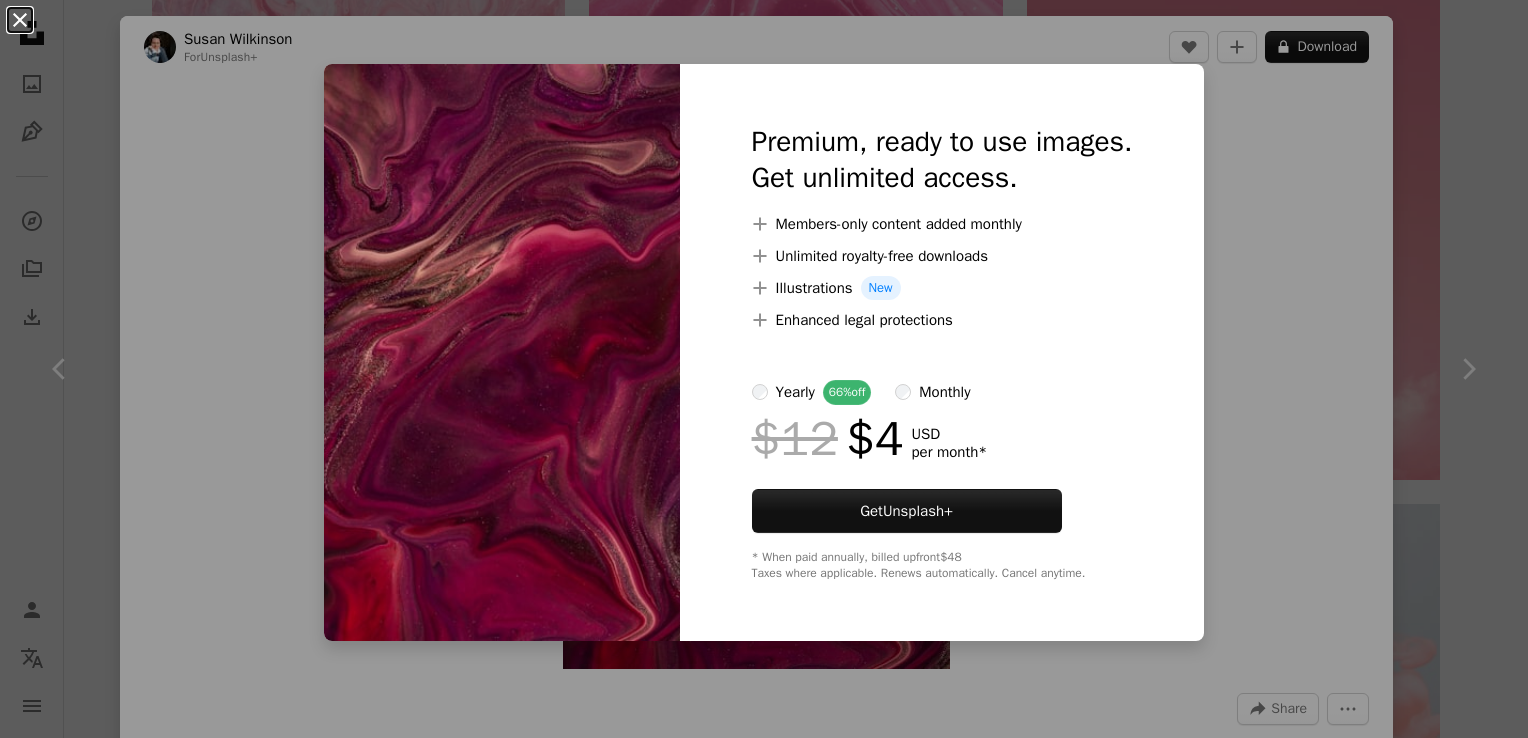 click on "An X shape" at bounding box center (20, 20) 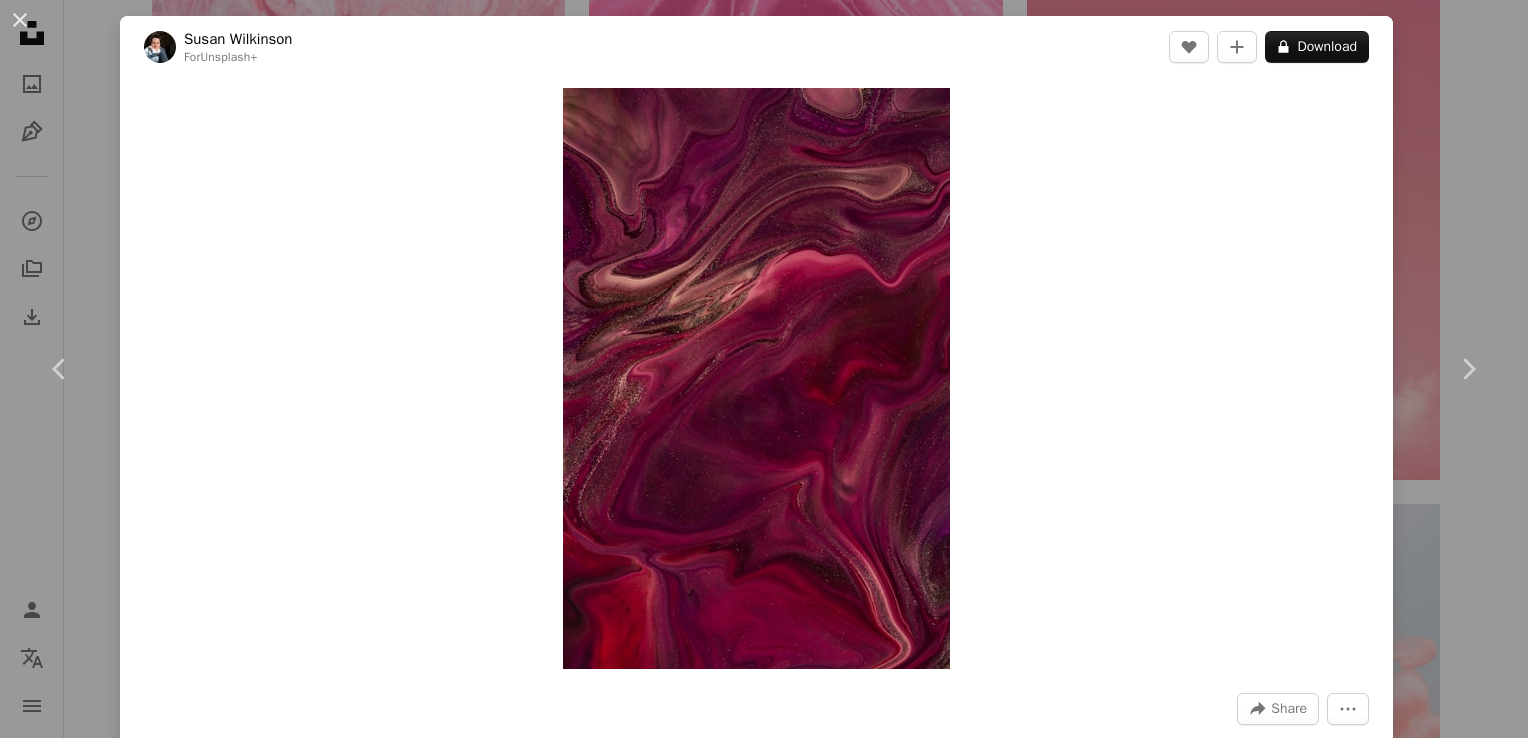 drag, startPoint x: 1527, startPoint y: 54, endPoint x: 1452, endPoint y: 68, distance: 76.29548 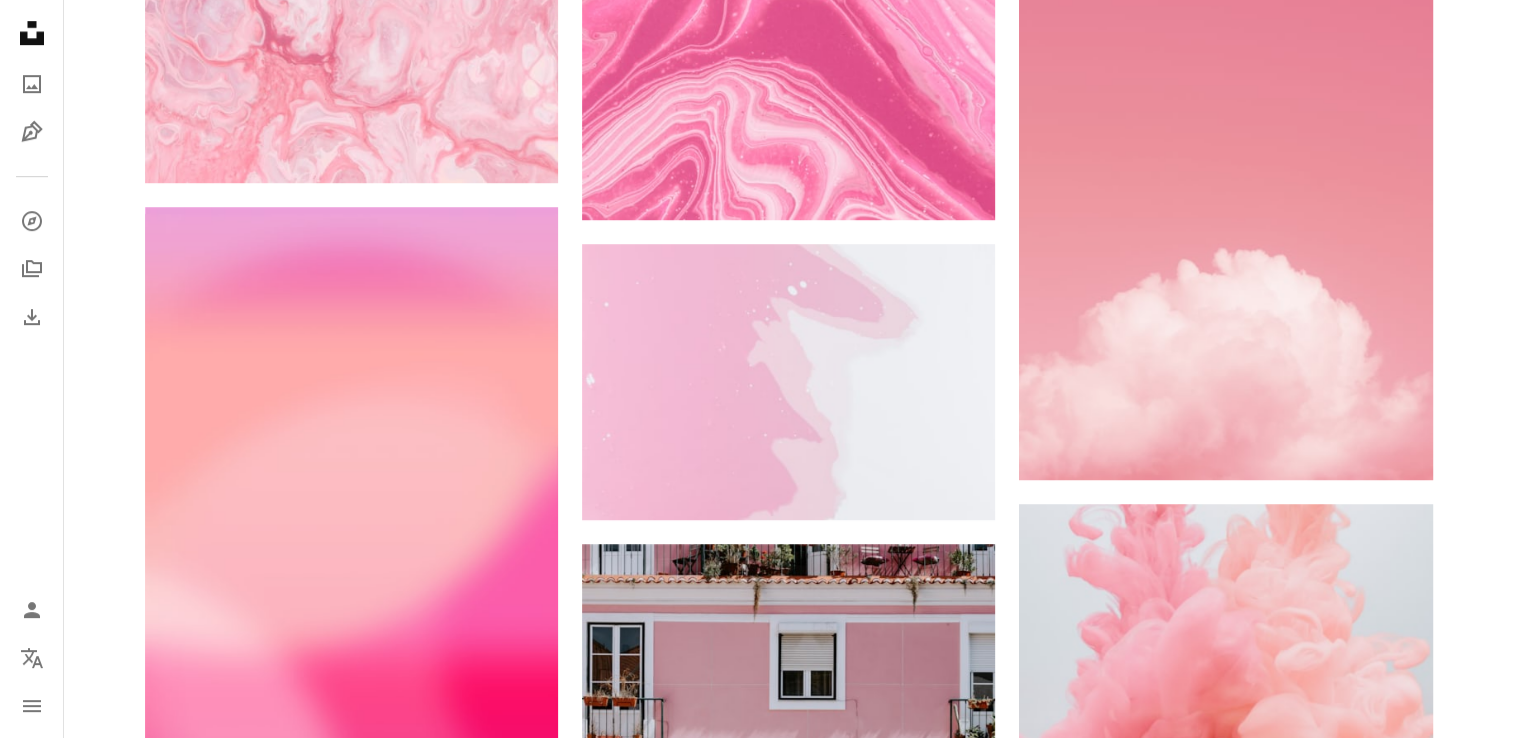 click on "Plus sign for Unsplash+ A heart A plus sign [FIRST] [LAST] For  Unsplash+ A lock Download Plus sign for Unsplash+ A heart A plus sign [FIRST] [LAST] For  Unsplash+ A lock Download A heart A plus sign [FIRST] [LAST] Arrow pointing down A heart A plus sign MakeSumo Arrow pointing down Plus sign for Unsplash+ A heart A plus sign [FIRST] [LAST] For  Unsplash+ A lock Download A heart A plus sign [FIRST] [LAST] Arrow pointing down A heart A plus sign [FIRST] [LAST] Arrow pointing down A heart A plus sign [FIRST] [LAST] Arrow pointing down A heart A plus sign [FIRST] [LAST] Arrow pointing down A heart A plus sign Fruit Basket Available for hire A checkmark inside of a circle Arrow pointing down A heart A plus sign Sincerely Media Available for hire A checkmark inside of a circle Arrow pointing down A heart A plus sign shydzynr Arrow pointing down A heart A plus sign [FIRST] [LAST] Available for hire A checkmark inside of a circle Arrow pointing down Learn More" at bounding box center [789, 1016] 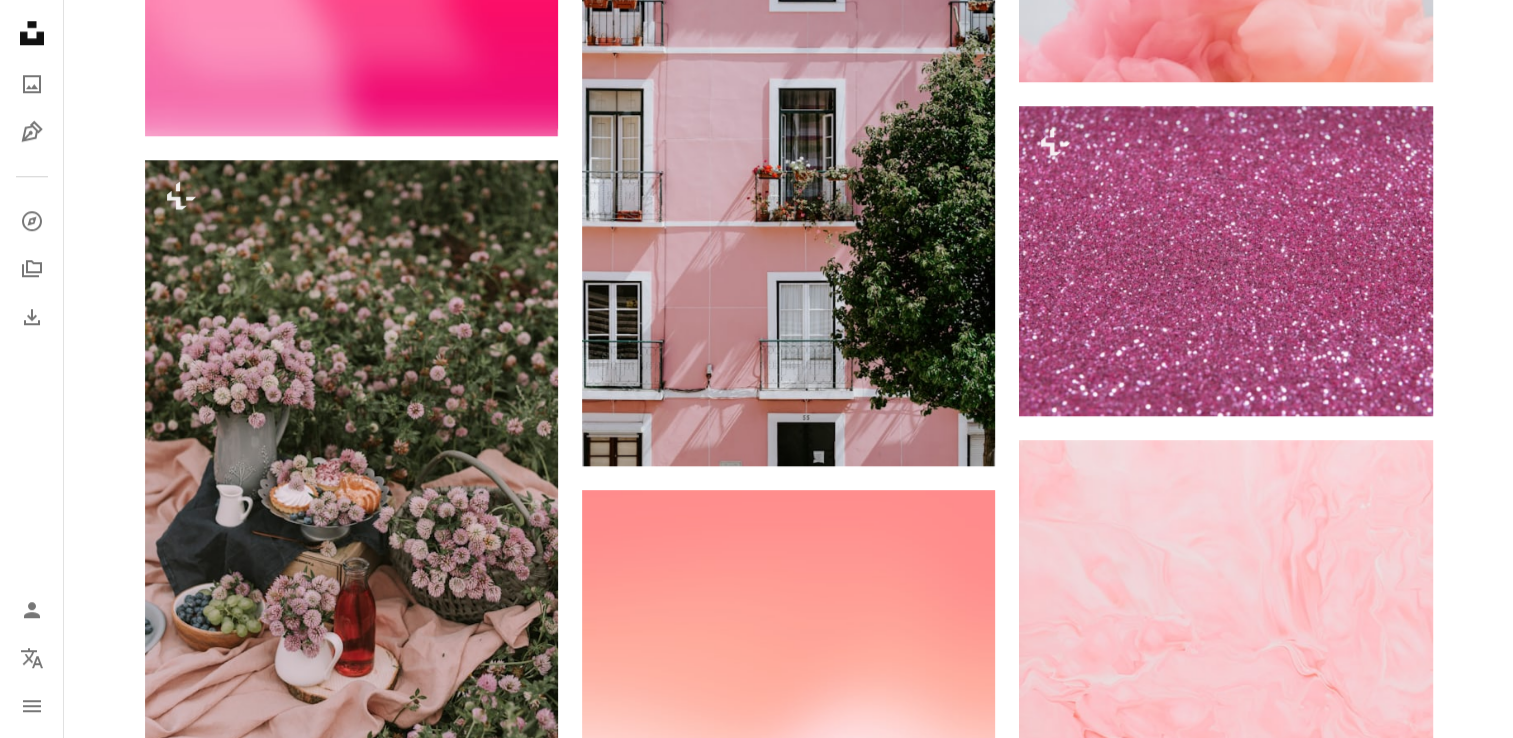 scroll, scrollTop: 1668, scrollLeft: 0, axis: vertical 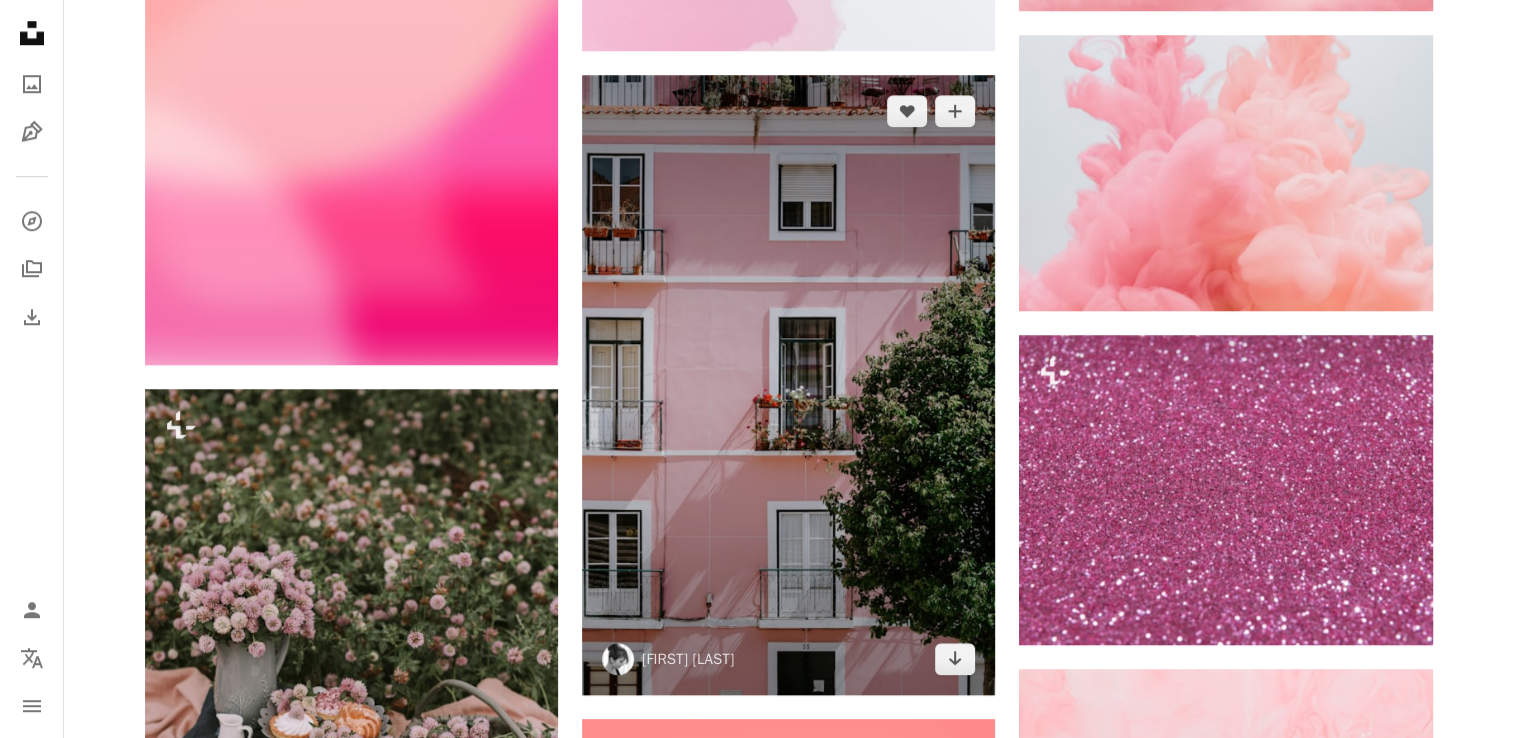 click at bounding box center [788, 385] 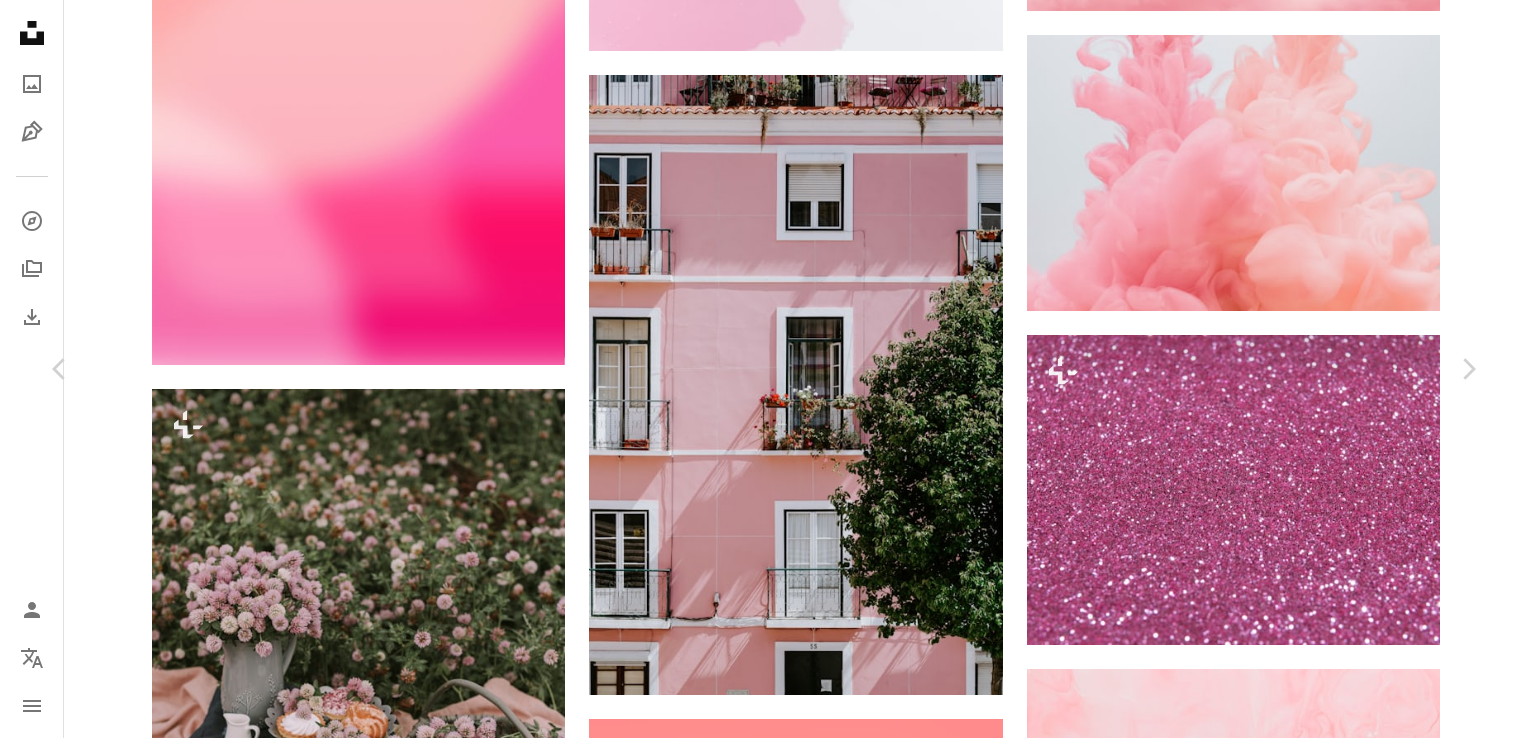 click on "Download free" at bounding box center [1279, 3227] 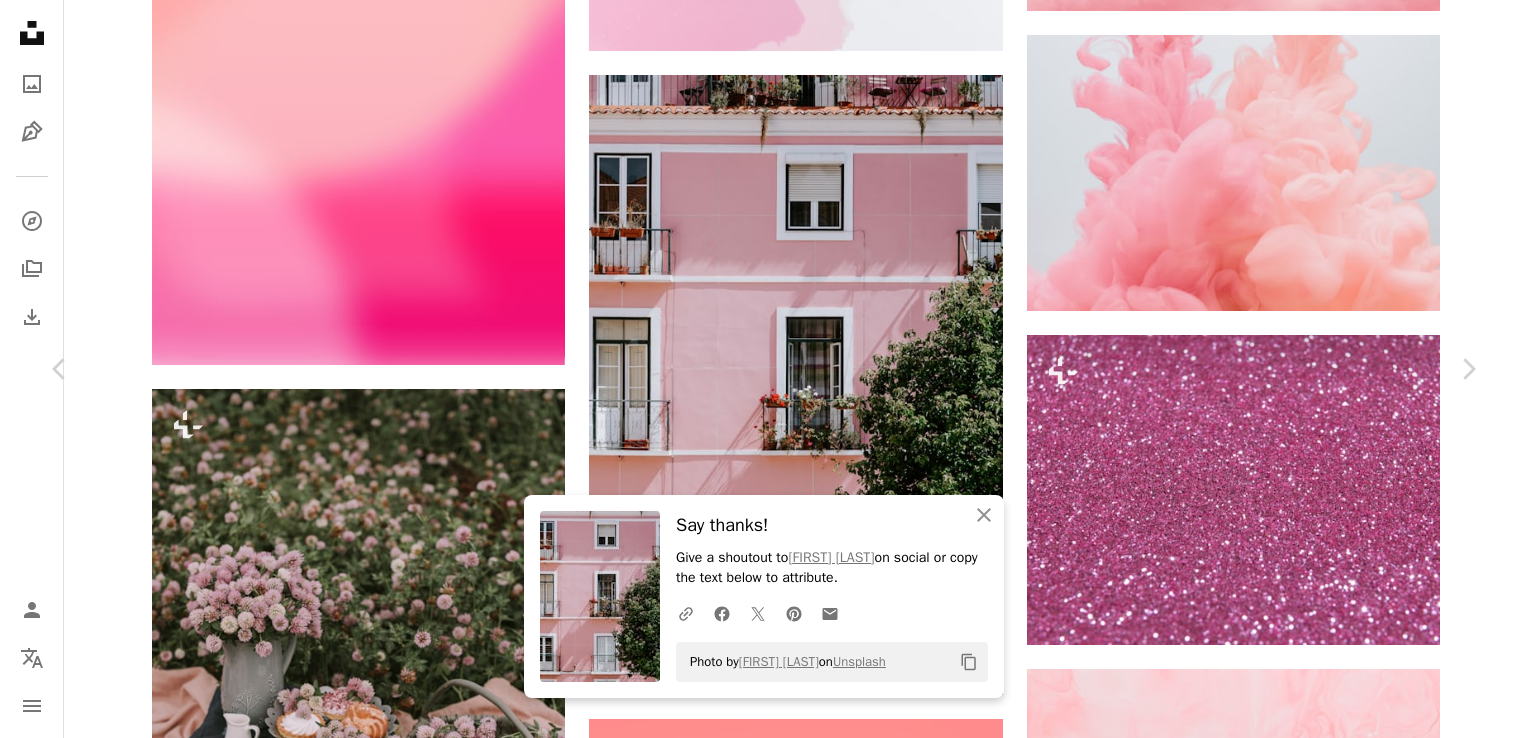 click on "An X shape Chevron left Chevron right An X shape Close Say thanks! Give a shoutout to  [FIRST] [LAST]  on social or copy the text below to attribute. A URL sharing icon (chains) Facebook icon X (formerly Twitter) icon Pinterest icon An envelope Photo by  [FIRST] [LAST]  on  Unsplash
Copy content [FIRST] [LAST] mydailydestinations A heart A plus sign Download free Chevron down Zoom in Views 24,811,502 Downloads 221,994 Featured in Photos ,  Architecture & Interiors A forward-right arrow Share Info icon Info More Actions Do not sell this photo as a print. It's against the license agreement.  A map marker [CITY], [COUNTRY] Calendar outlined Published on  August 13, 2018 Camera NIKON CORPORATION, NIKON D3300 Safety Free to use under the  Unsplash License building city house summer pink color urban window pink wallpaper europe shadow pink background windows balcony facade blinds shade neighbours rosa french doors Public domain images Browse premium related images on iStock  |  Save 20% with code UNSPLASH20" at bounding box center (764, 3549) 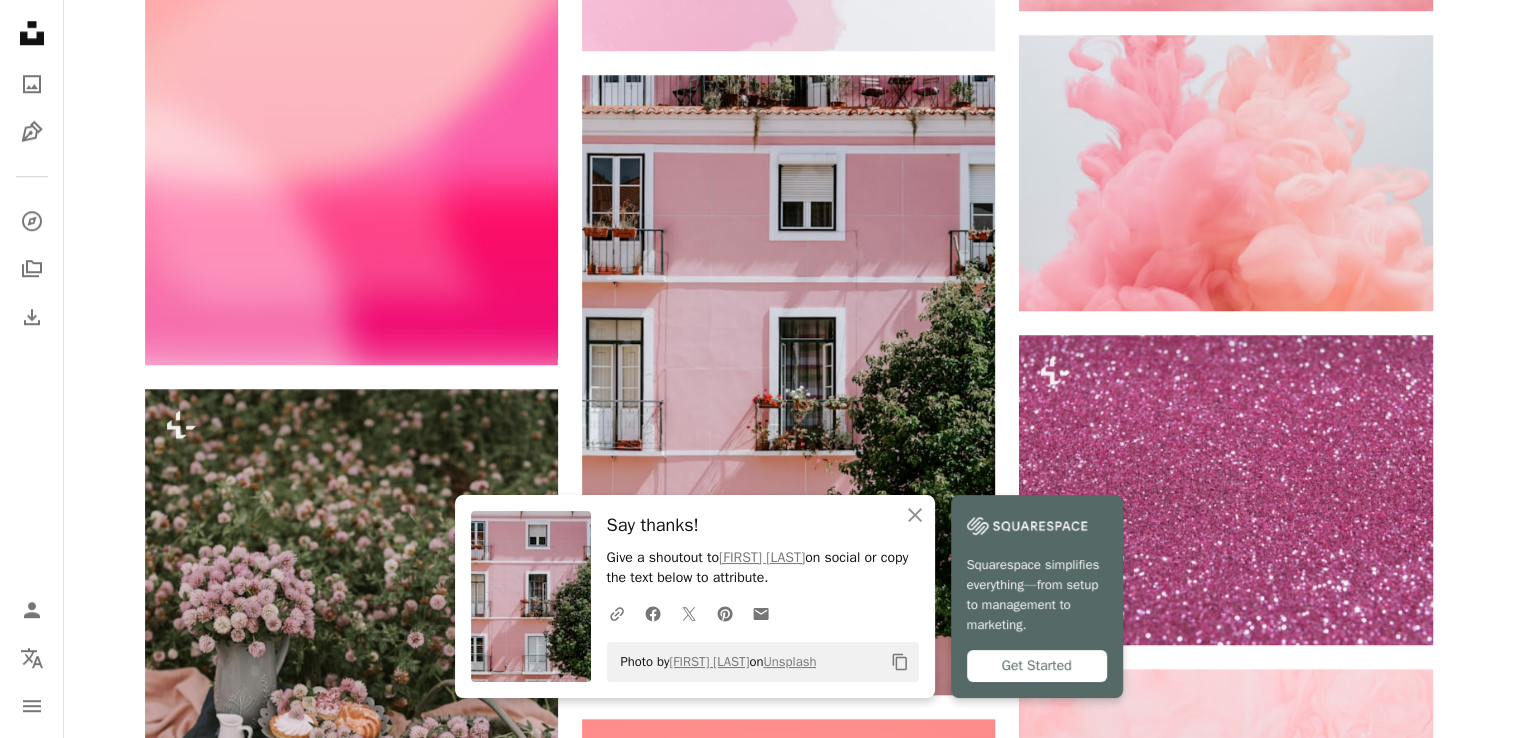 scroll, scrollTop: 1022, scrollLeft: 0, axis: vertical 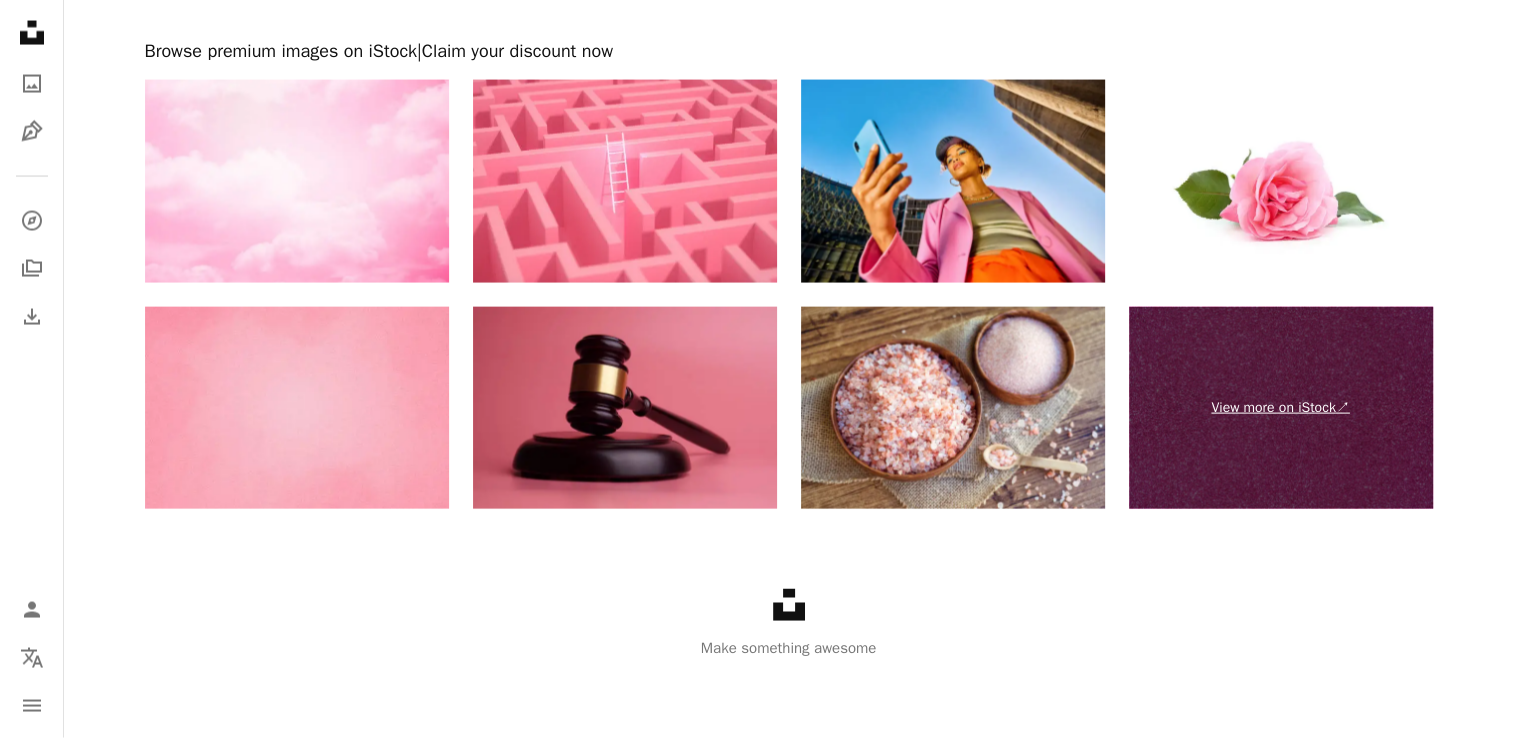 click on "View more on iStock  ↗" at bounding box center (1281, 408) 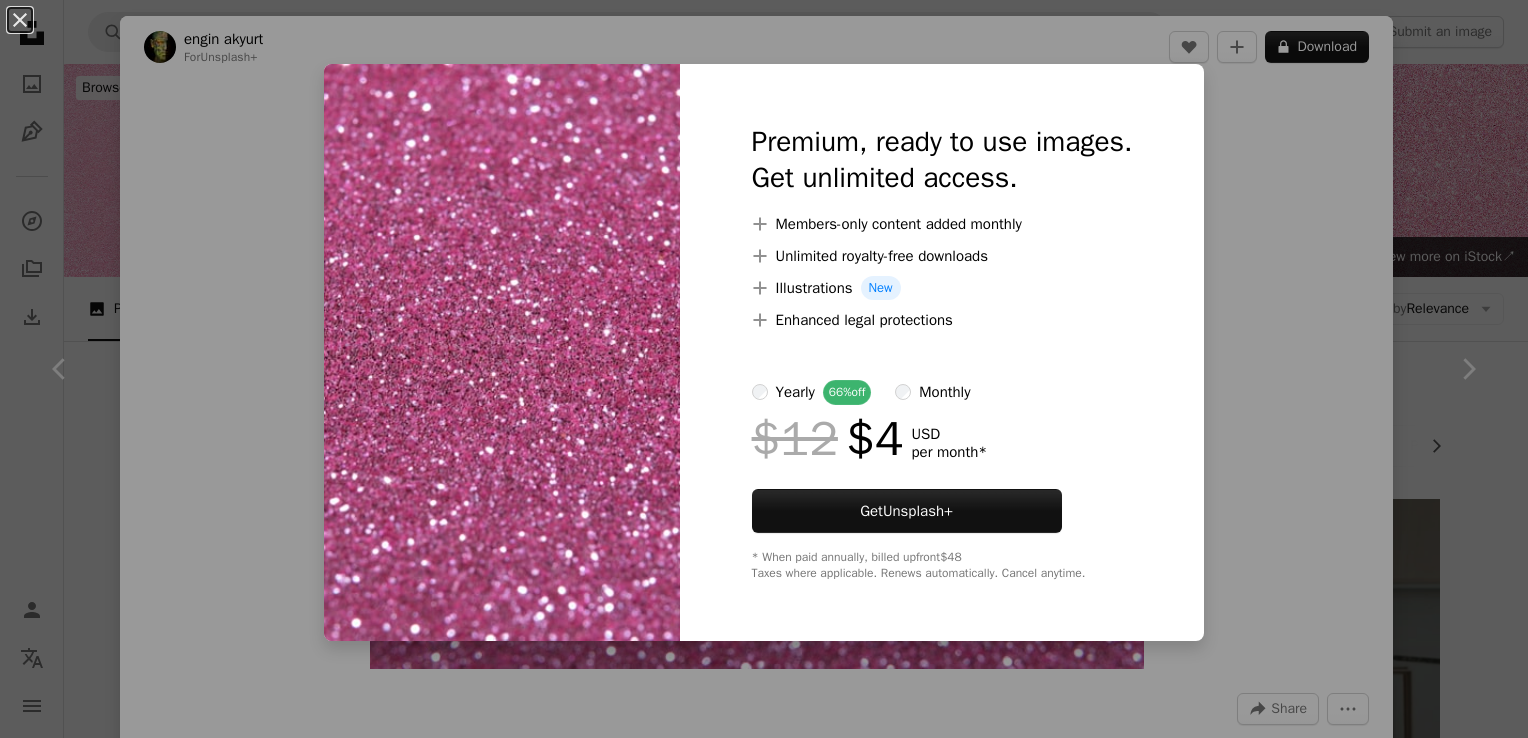 scroll, scrollTop: 2714, scrollLeft: 0, axis: vertical 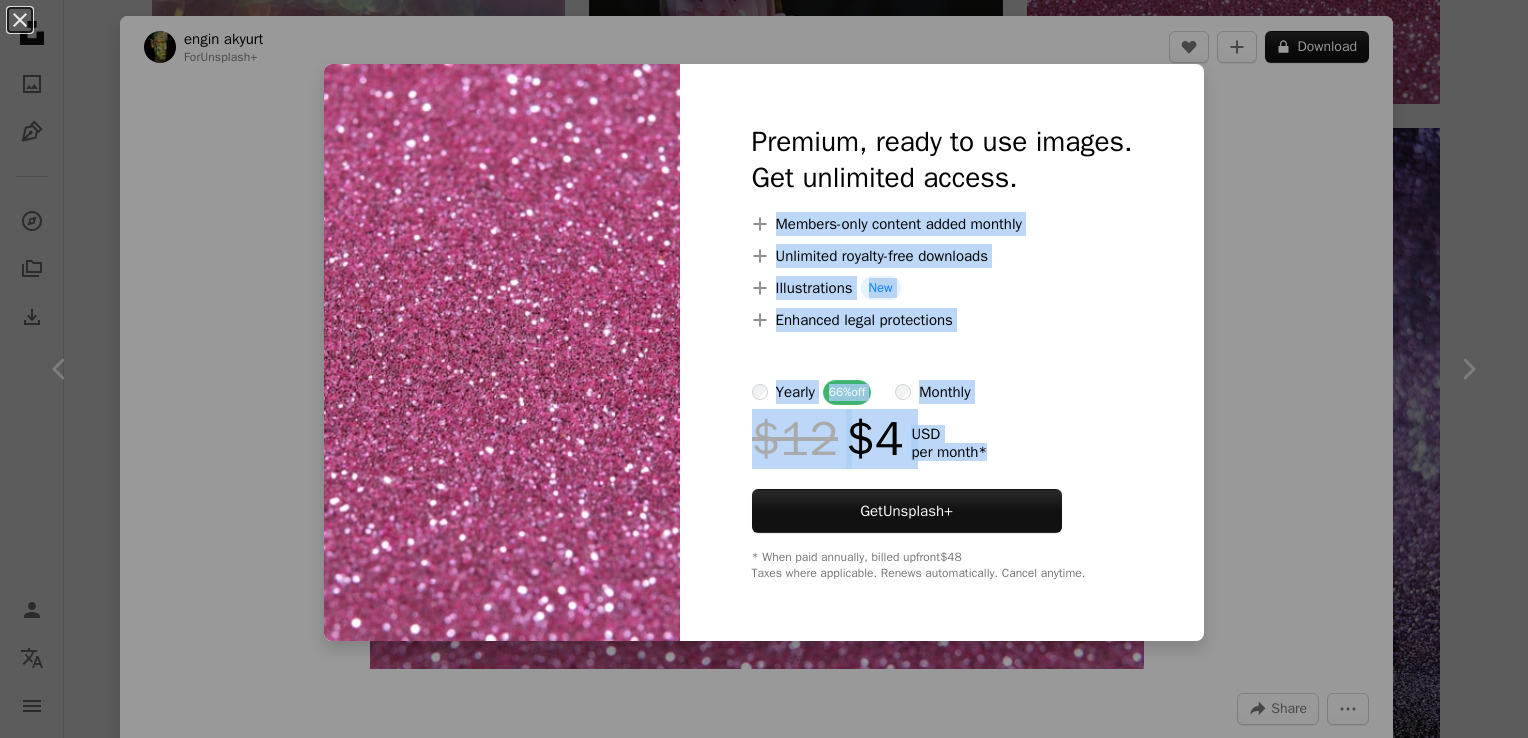 drag, startPoint x: 1373, startPoint y: 504, endPoint x: 1497, endPoint y: 216, distance: 313.5602 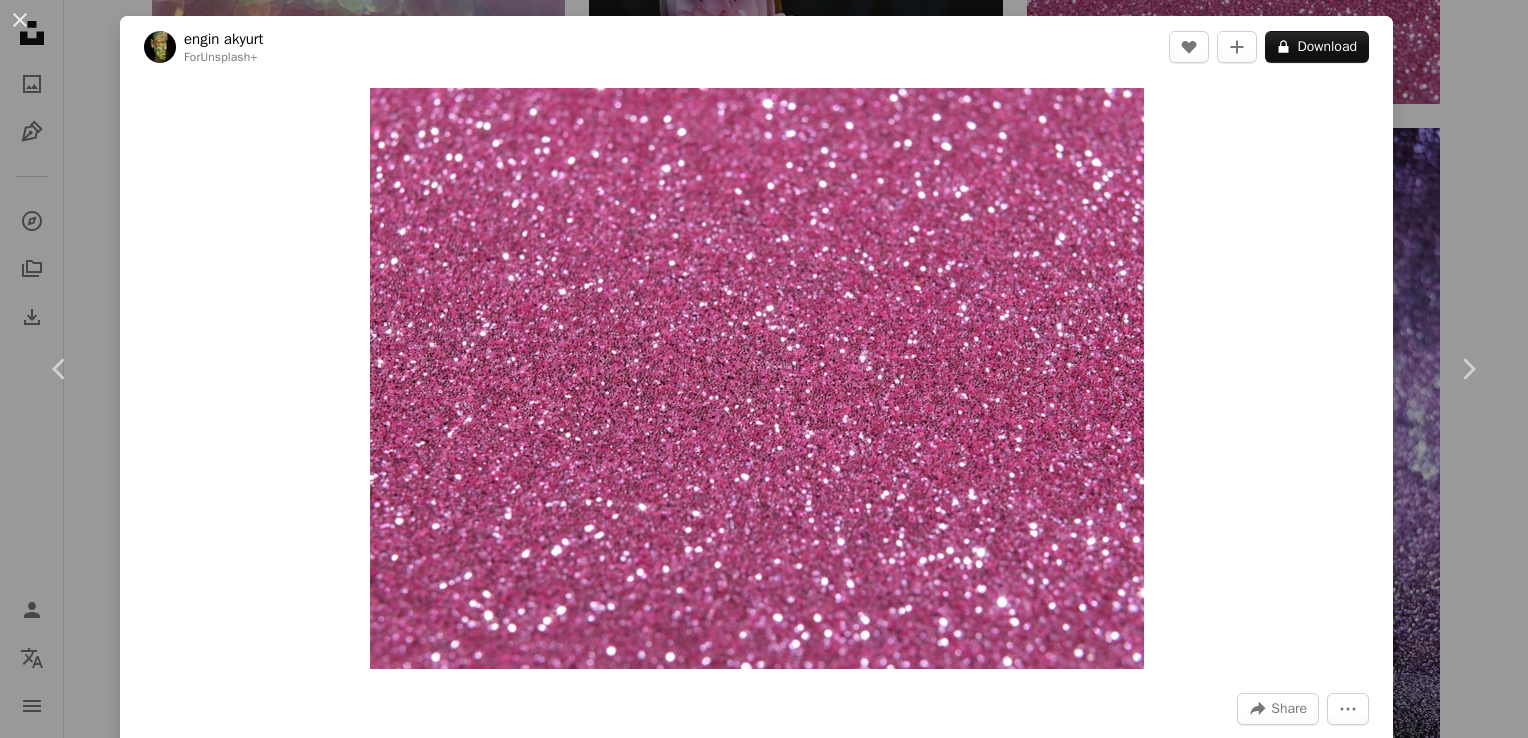 scroll, scrollTop: 646, scrollLeft: 0, axis: vertical 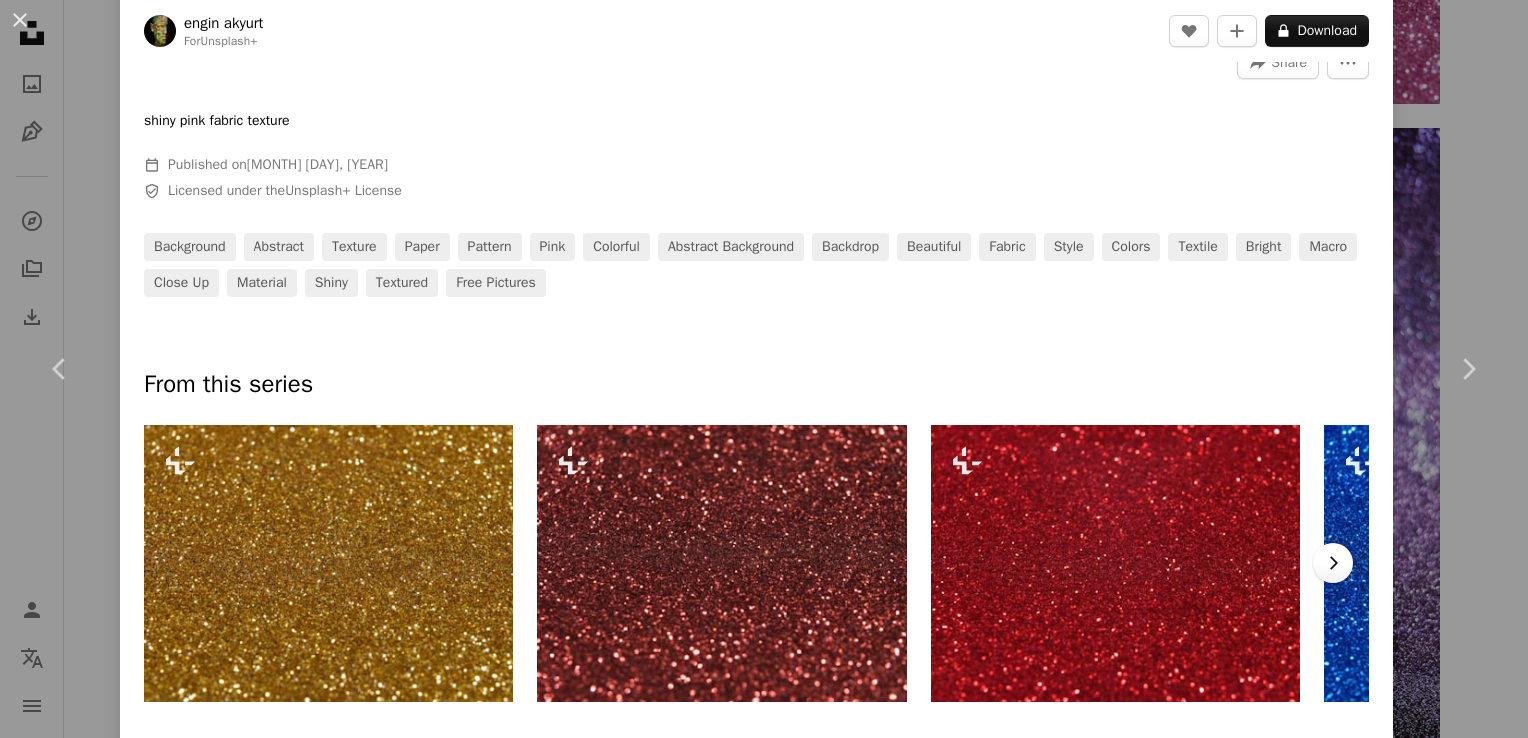 click on "Chevron right" 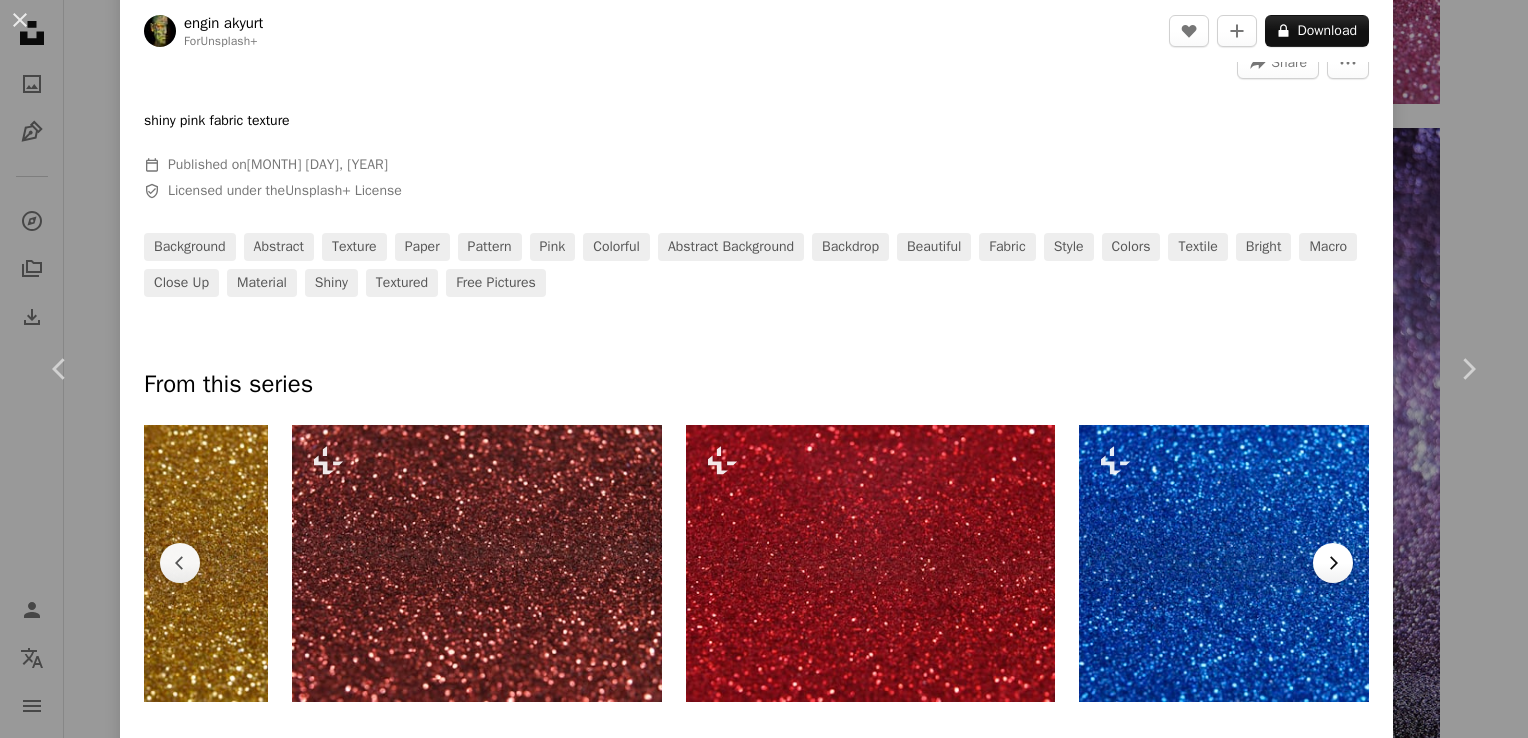click on "Chevron right" 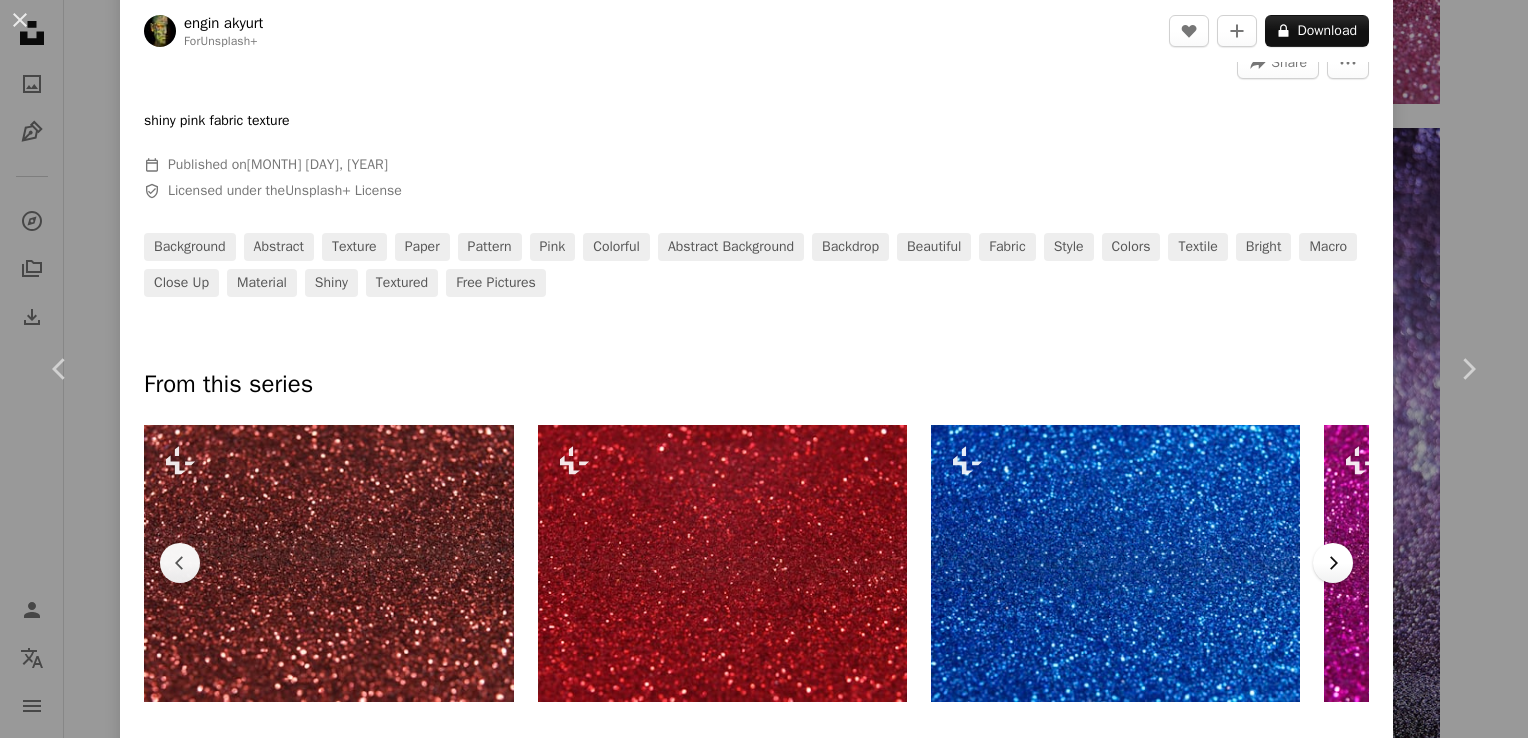 click on "Chevron right" 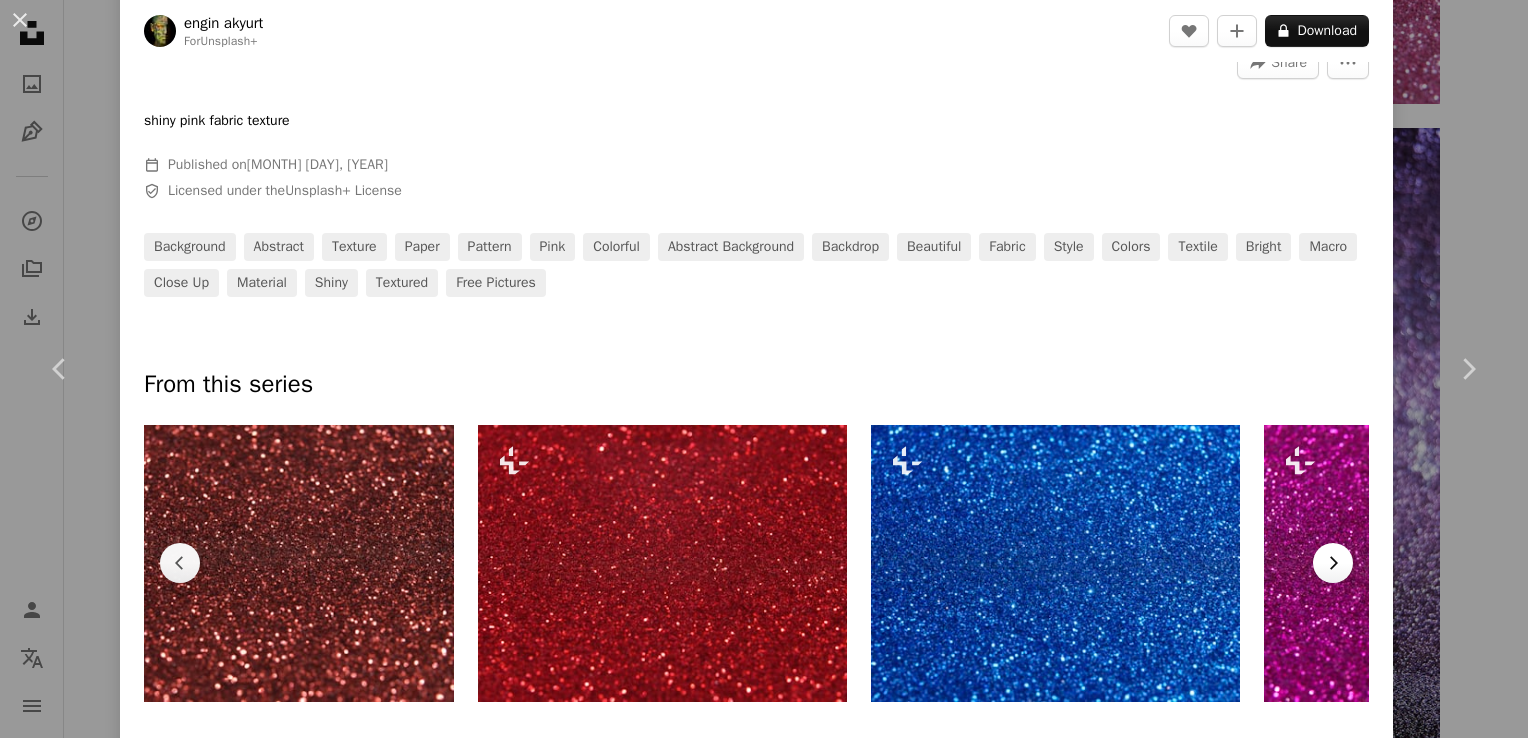 click on "Chevron right" 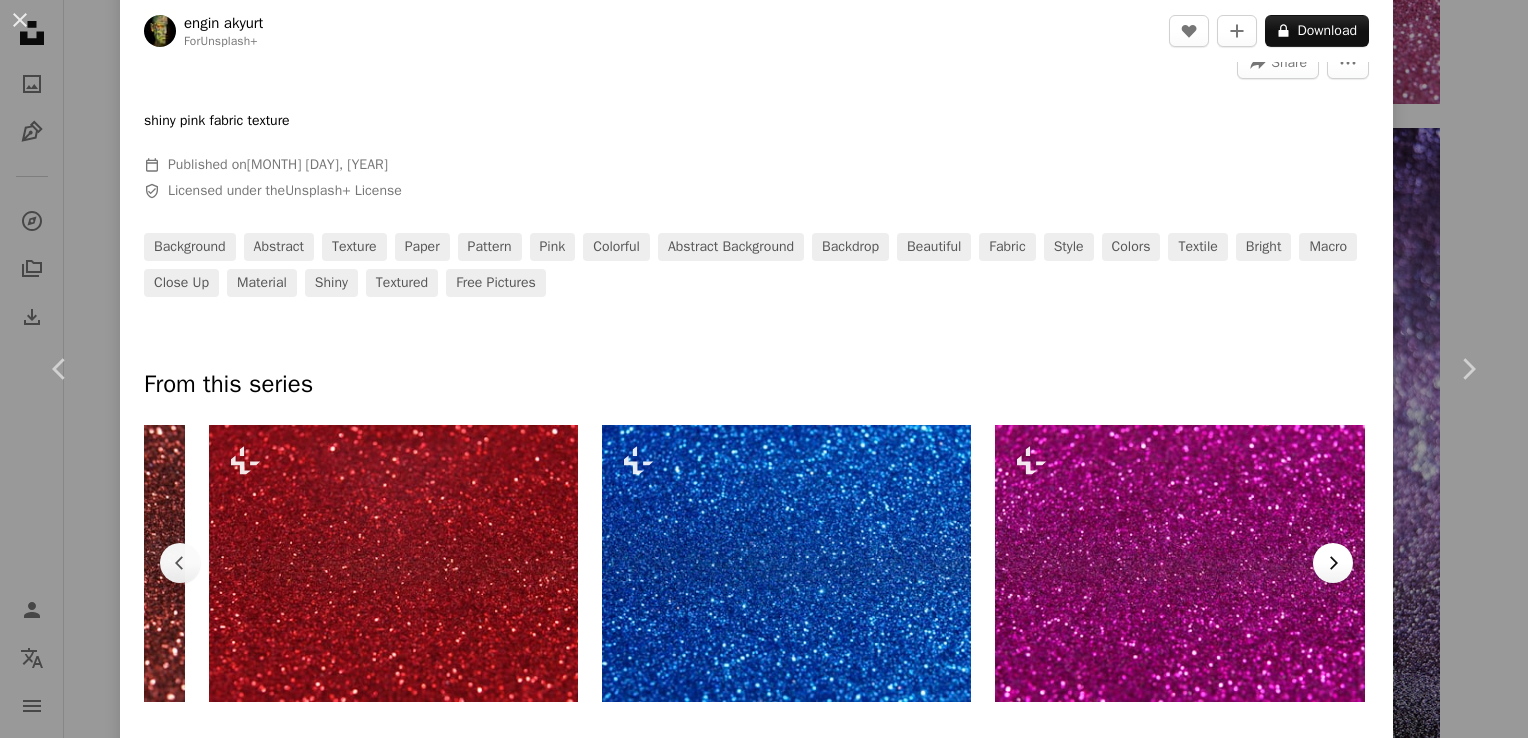 click on "Chevron right" 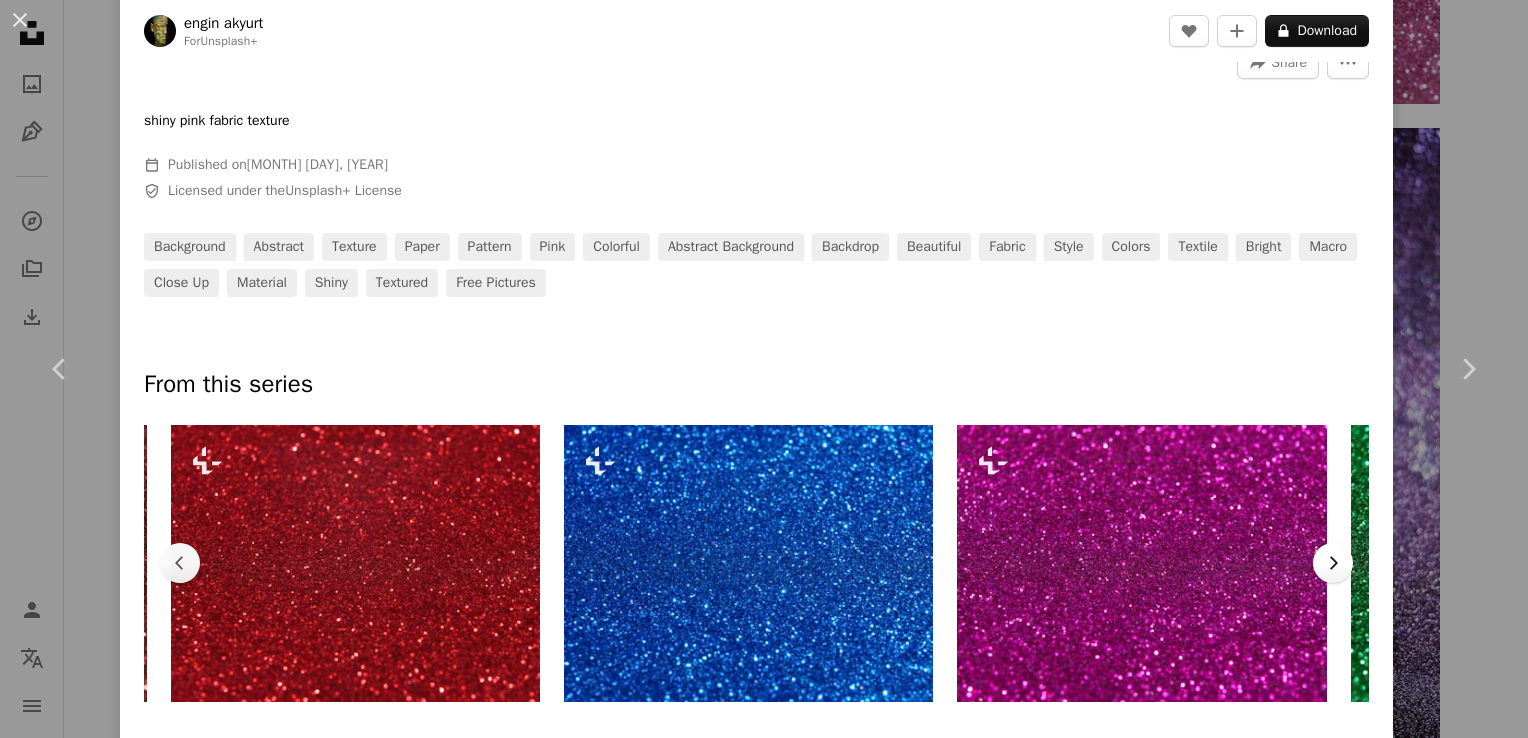 click on "Chevron right" 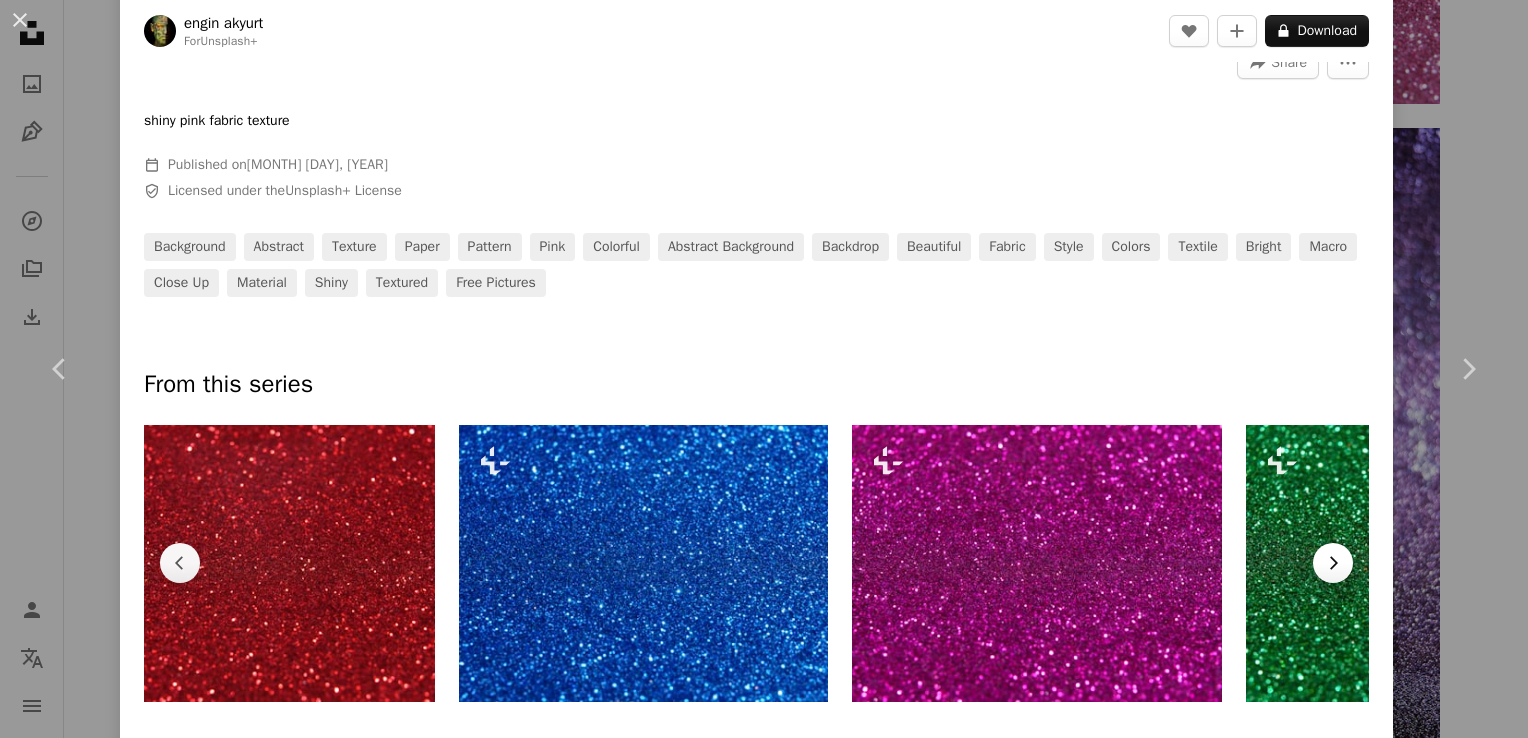 scroll, scrollTop: 0, scrollLeft: 1126, axis: horizontal 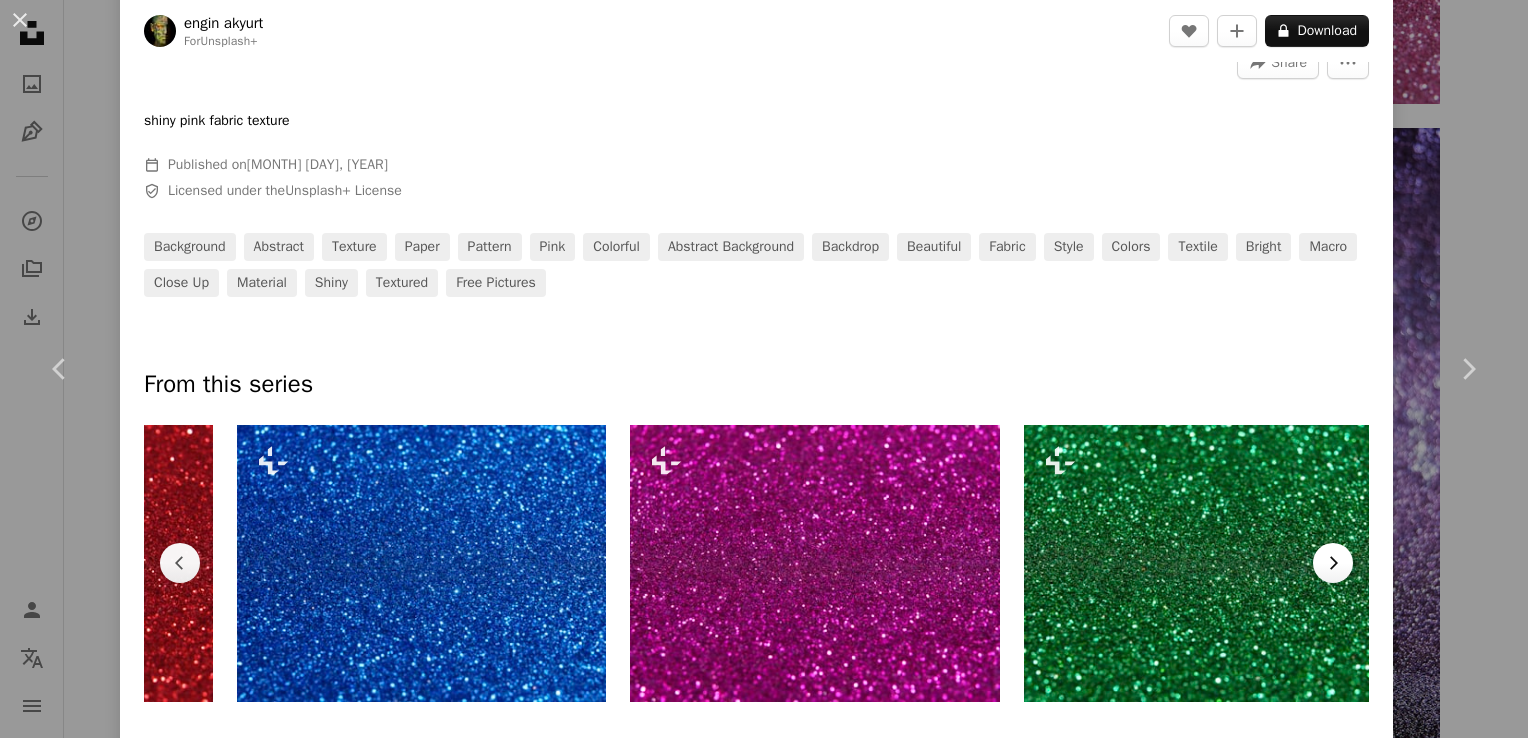 click on "Chevron right" 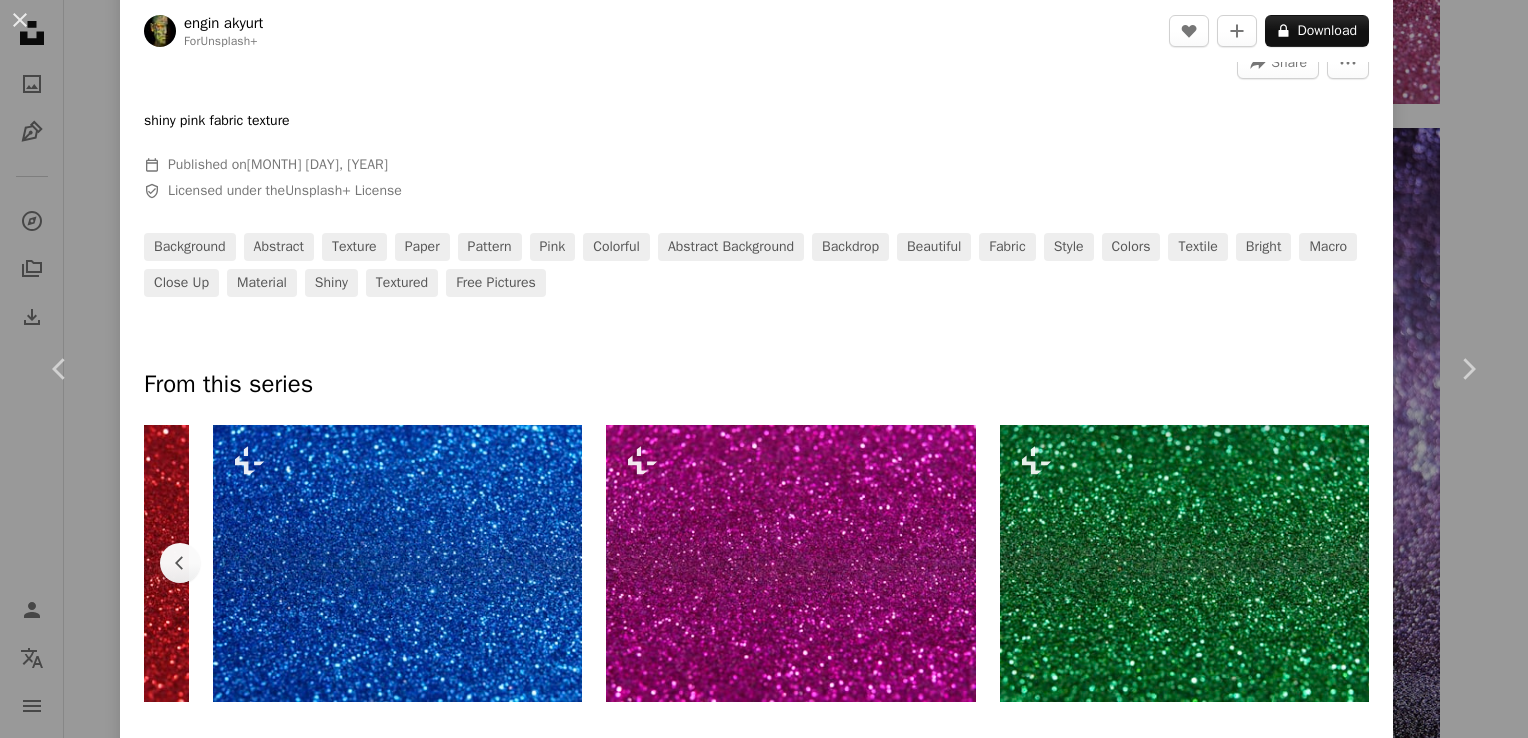 click at bounding box center [1184, 563] 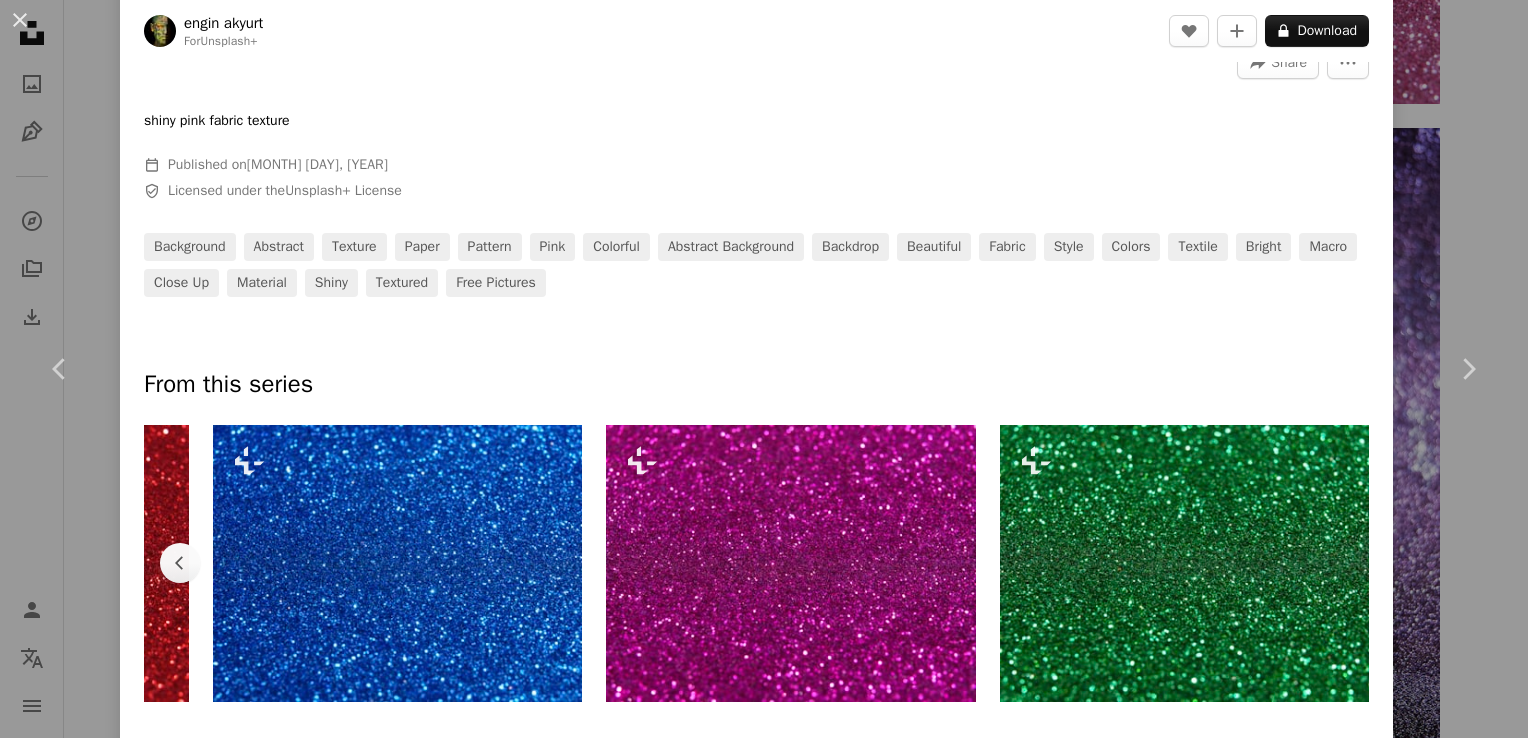 scroll, scrollTop: 0, scrollLeft: 0, axis: both 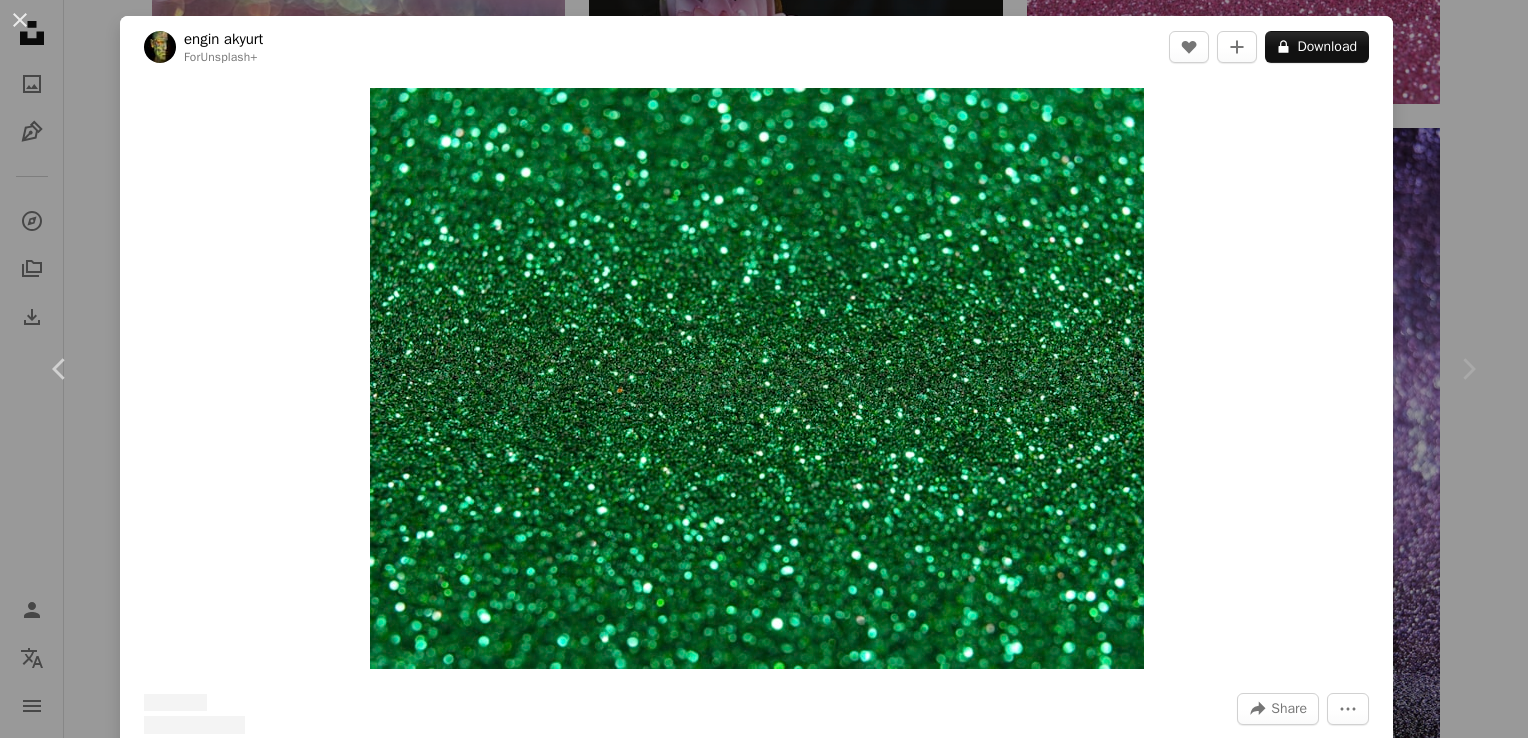 drag, startPoint x: 1322, startPoint y: 563, endPoint x: 313, endPoint y: 103, distance: 1108.9098 